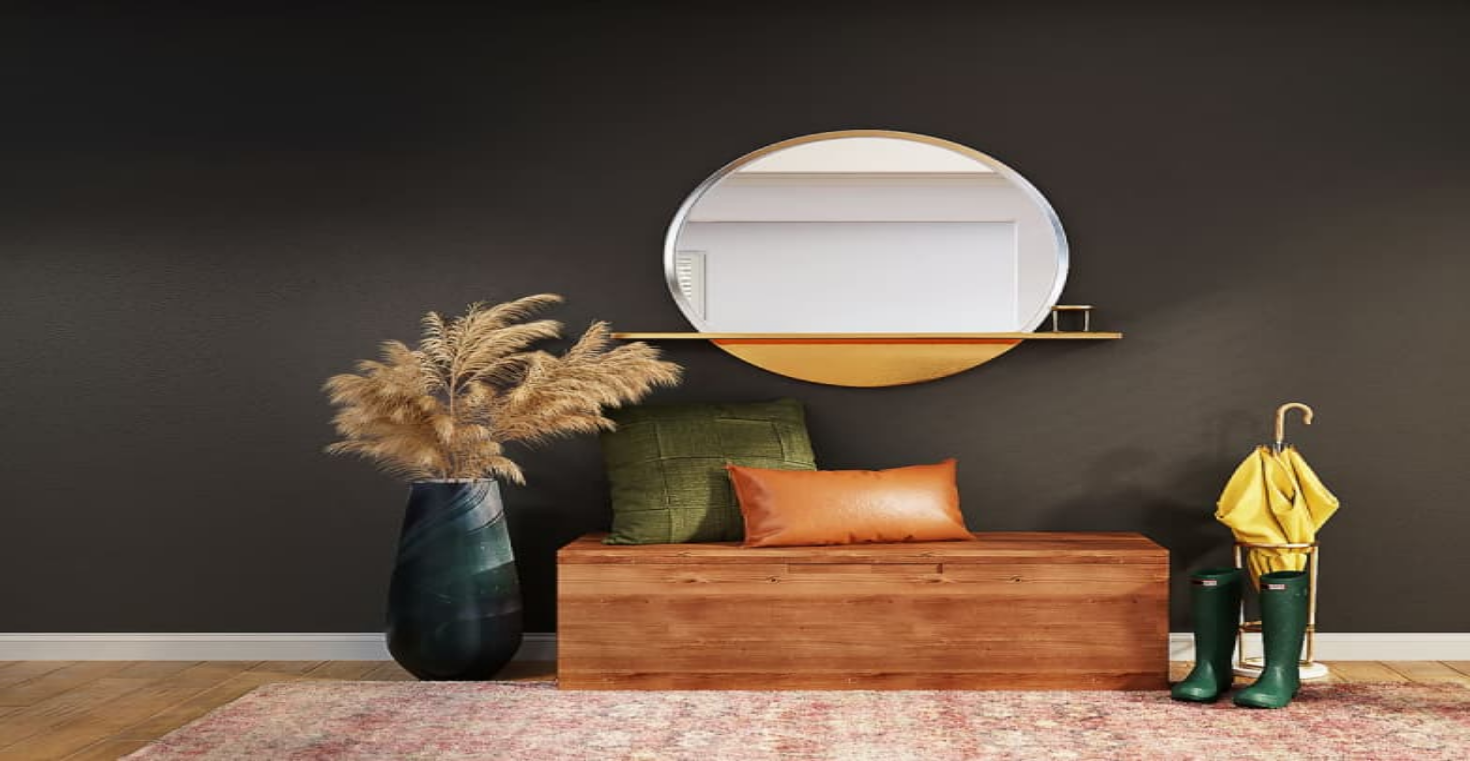 scroll, scrollTop: 0, scrollLeft: 0, axis: both 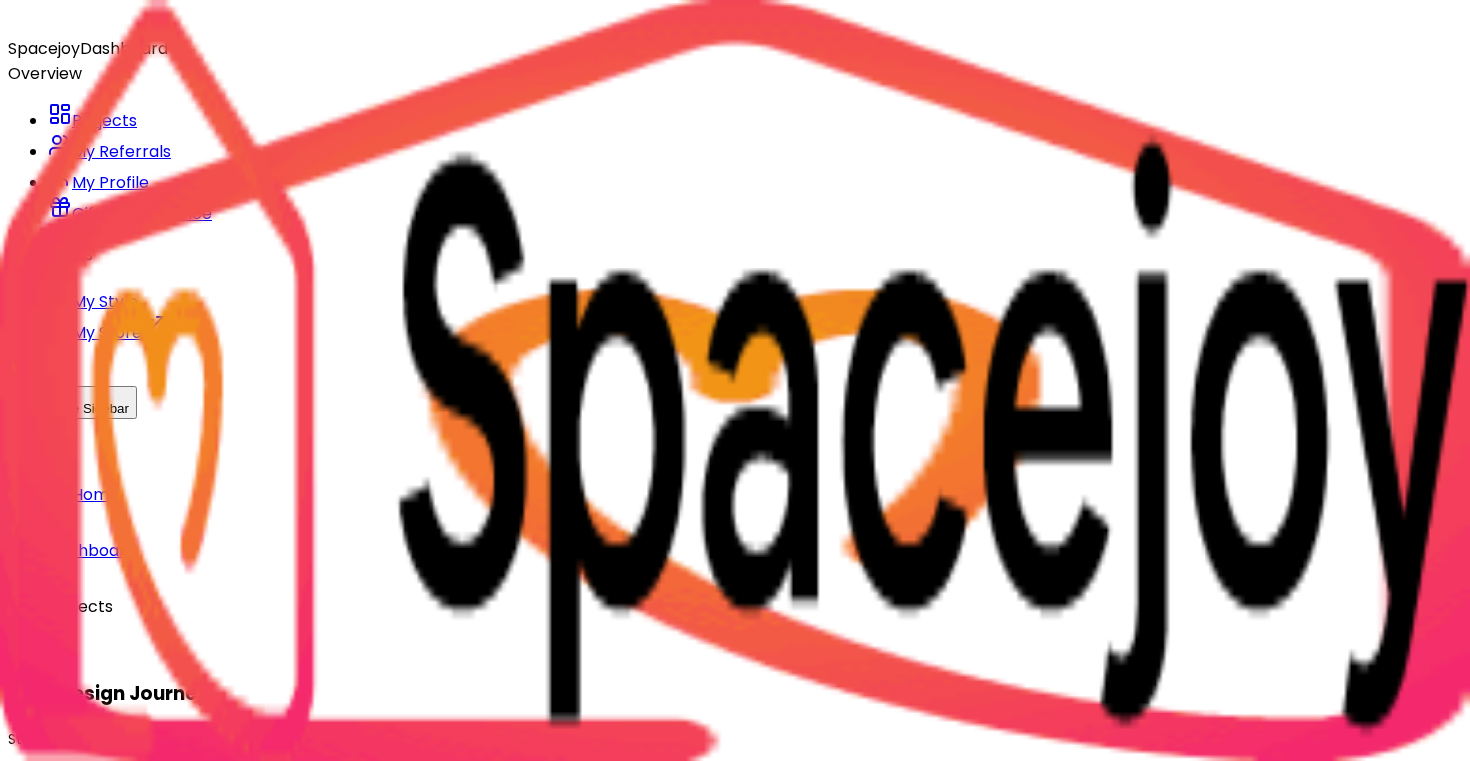 click on "Home Office/ Guest Room Design" at bounding box center [755, 866] 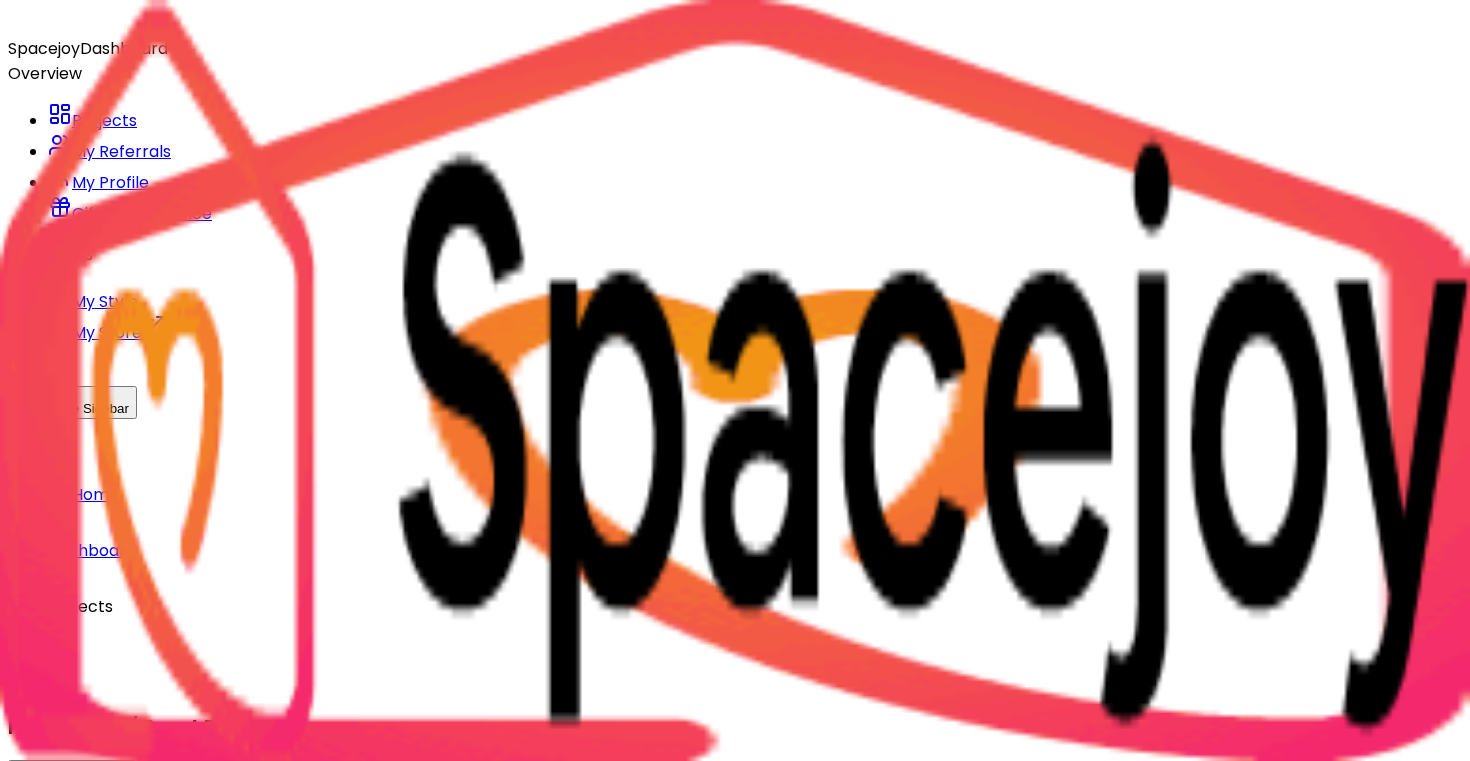 scroll, scrollTop: 680, scrollLeft: 0, axis: vertical 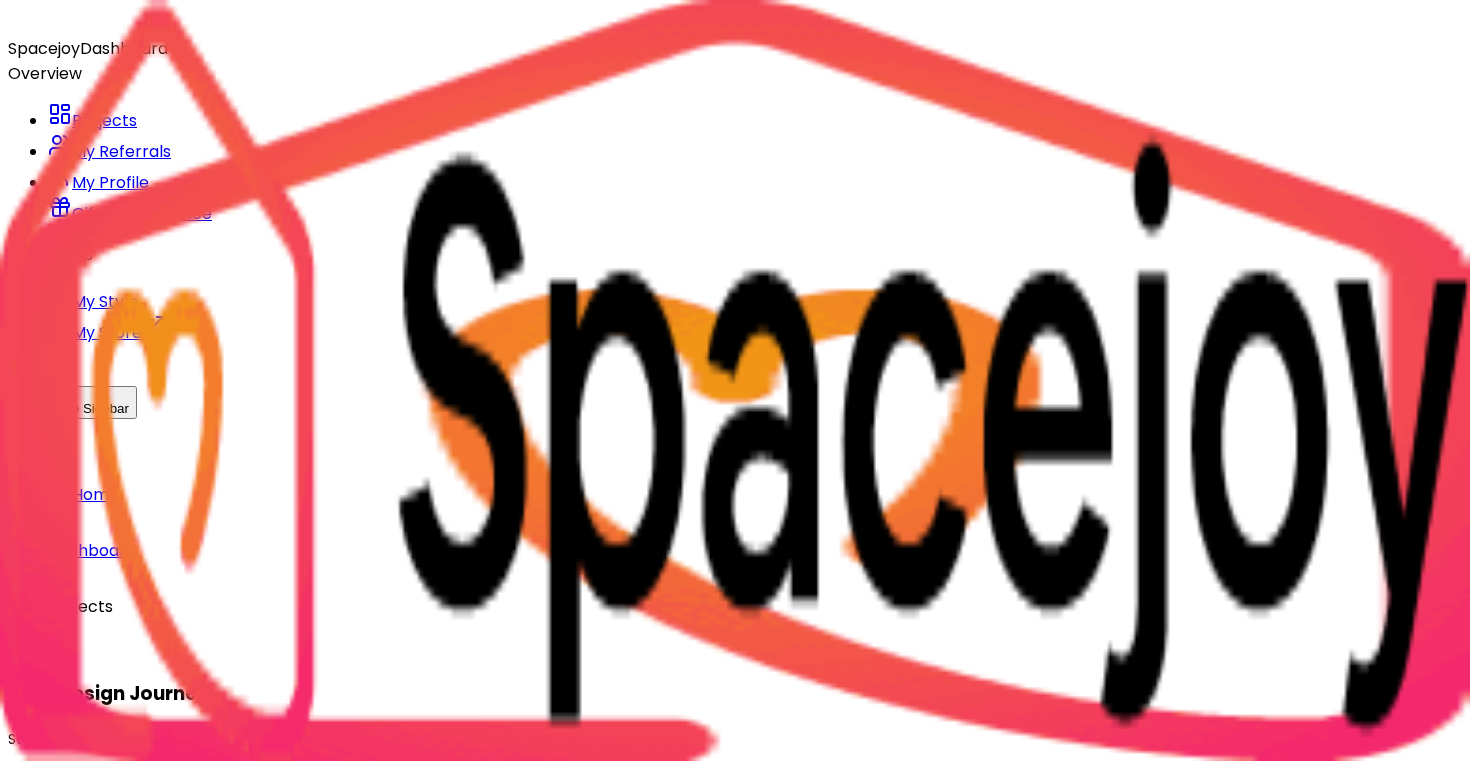 click on "Kid's Bedroom 1 Design" at bounding box center [755, 866] 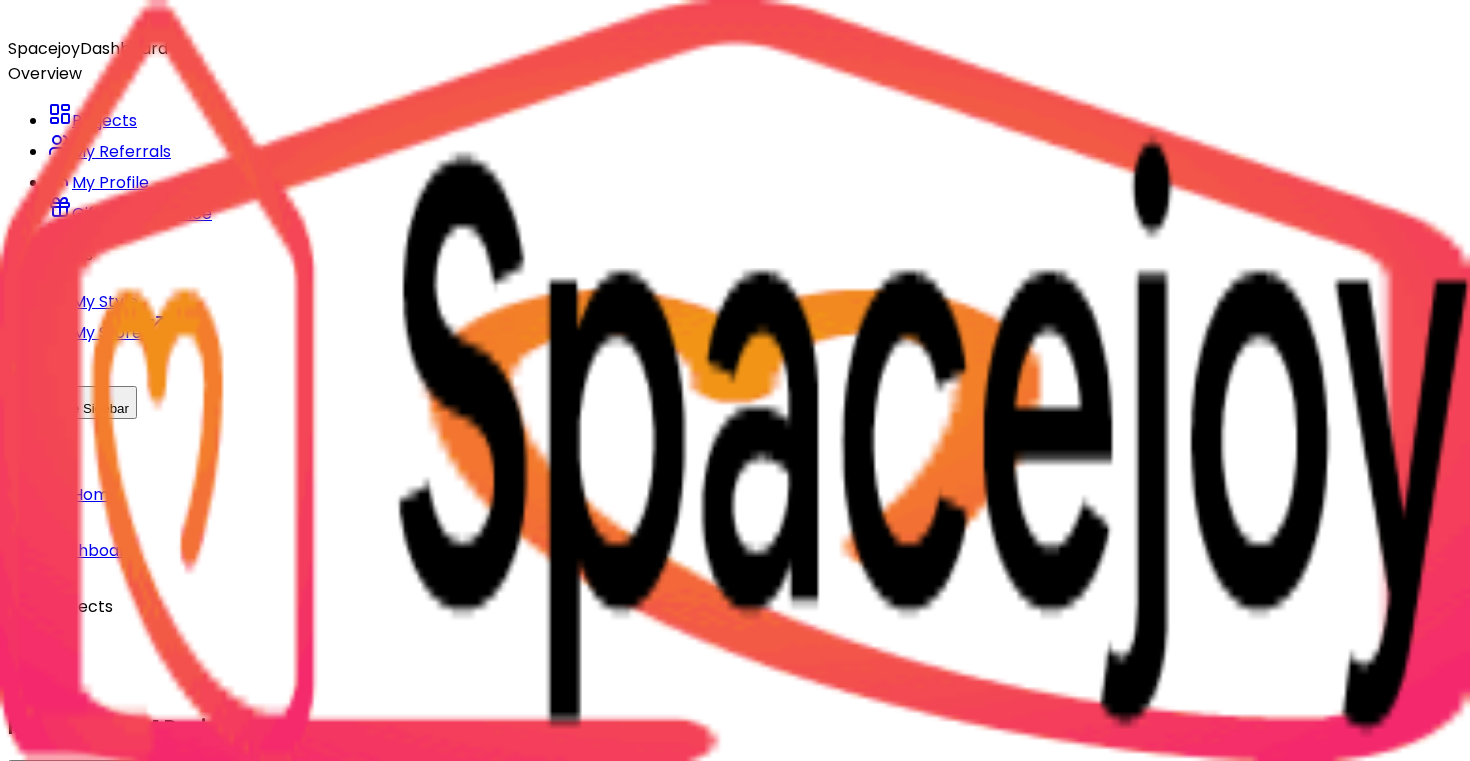 scroll, scrollTop: 342, scrollLeft: 0, axis: vertical 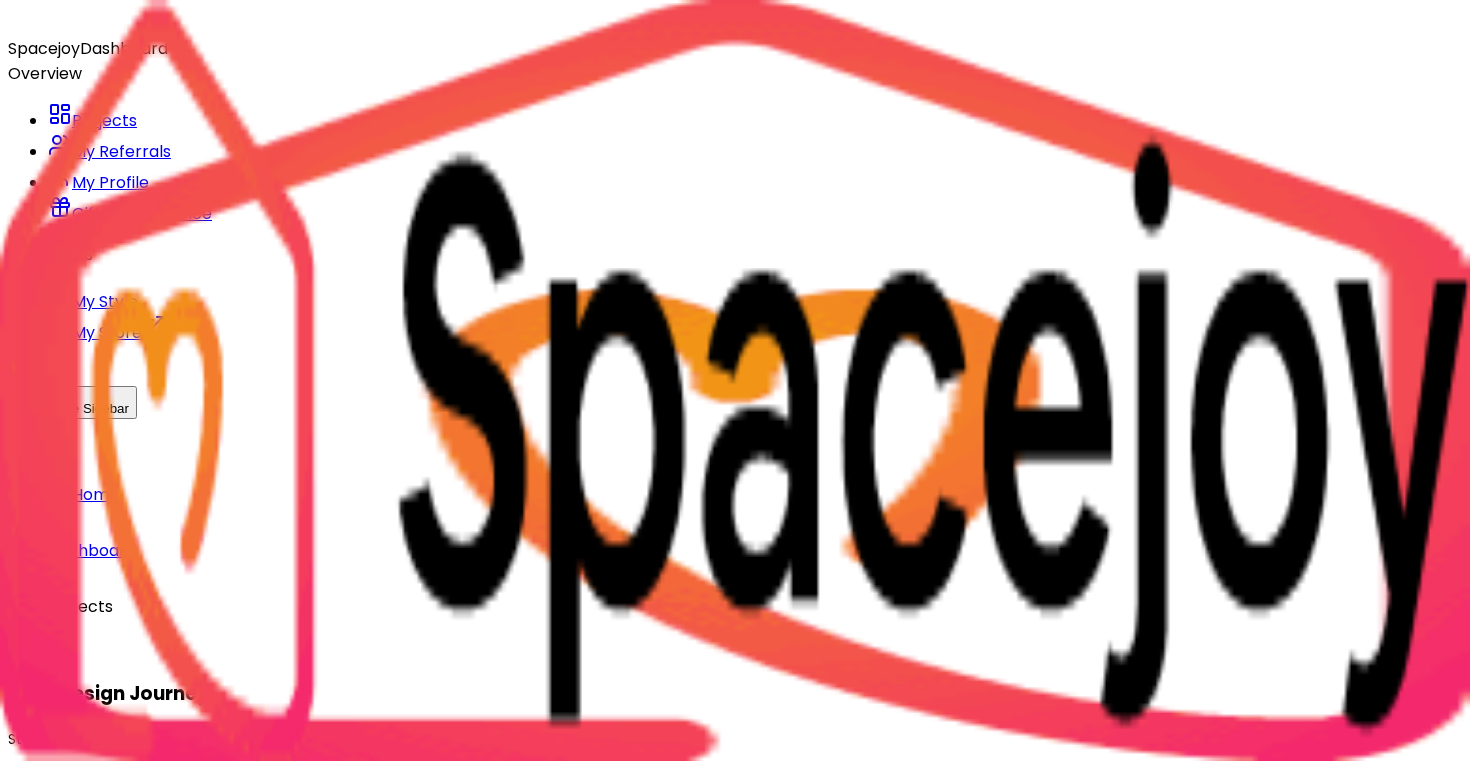 click on "Living Room Design" at bounding box center (755, 866) 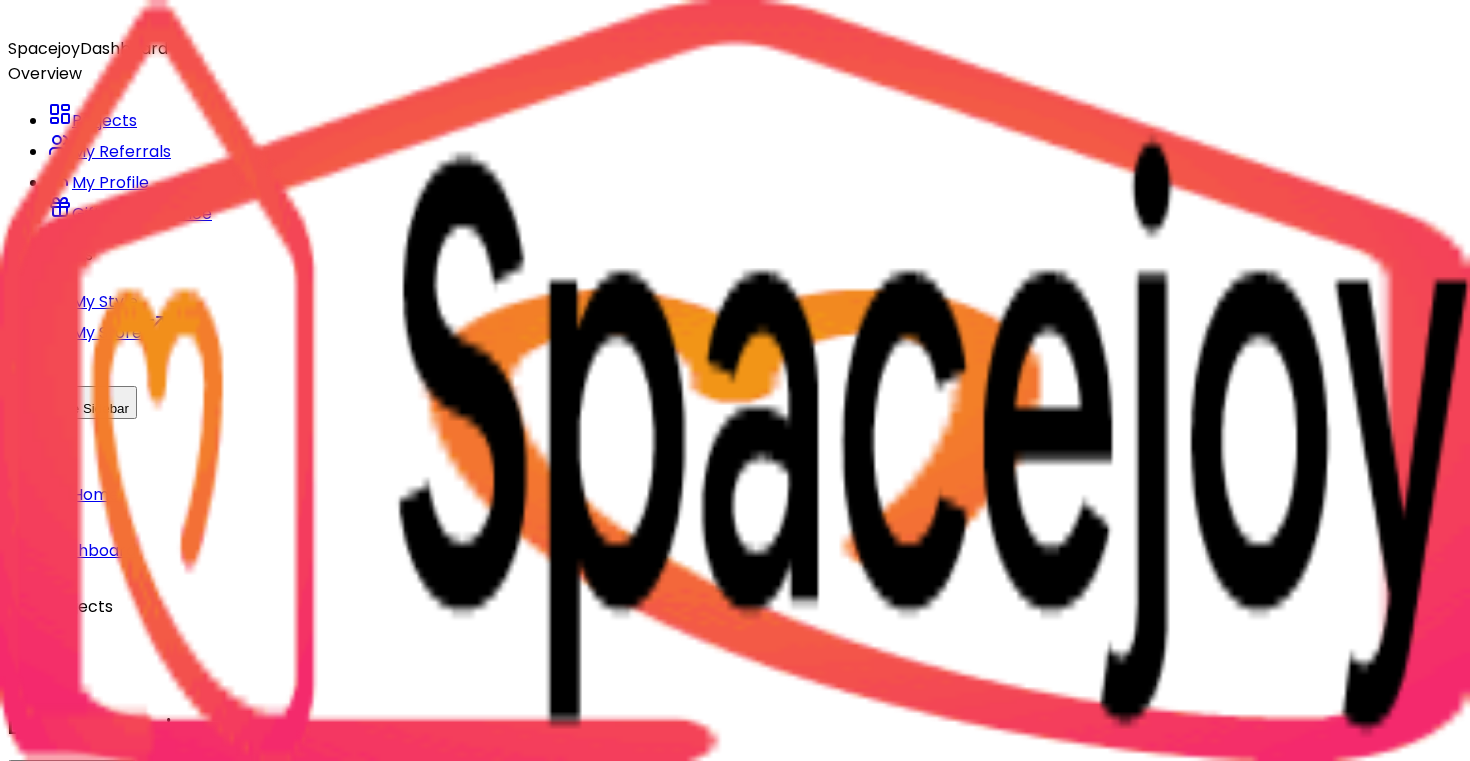 scroll, scrollTop: 334, scrollLeft: 0, axis: vertical 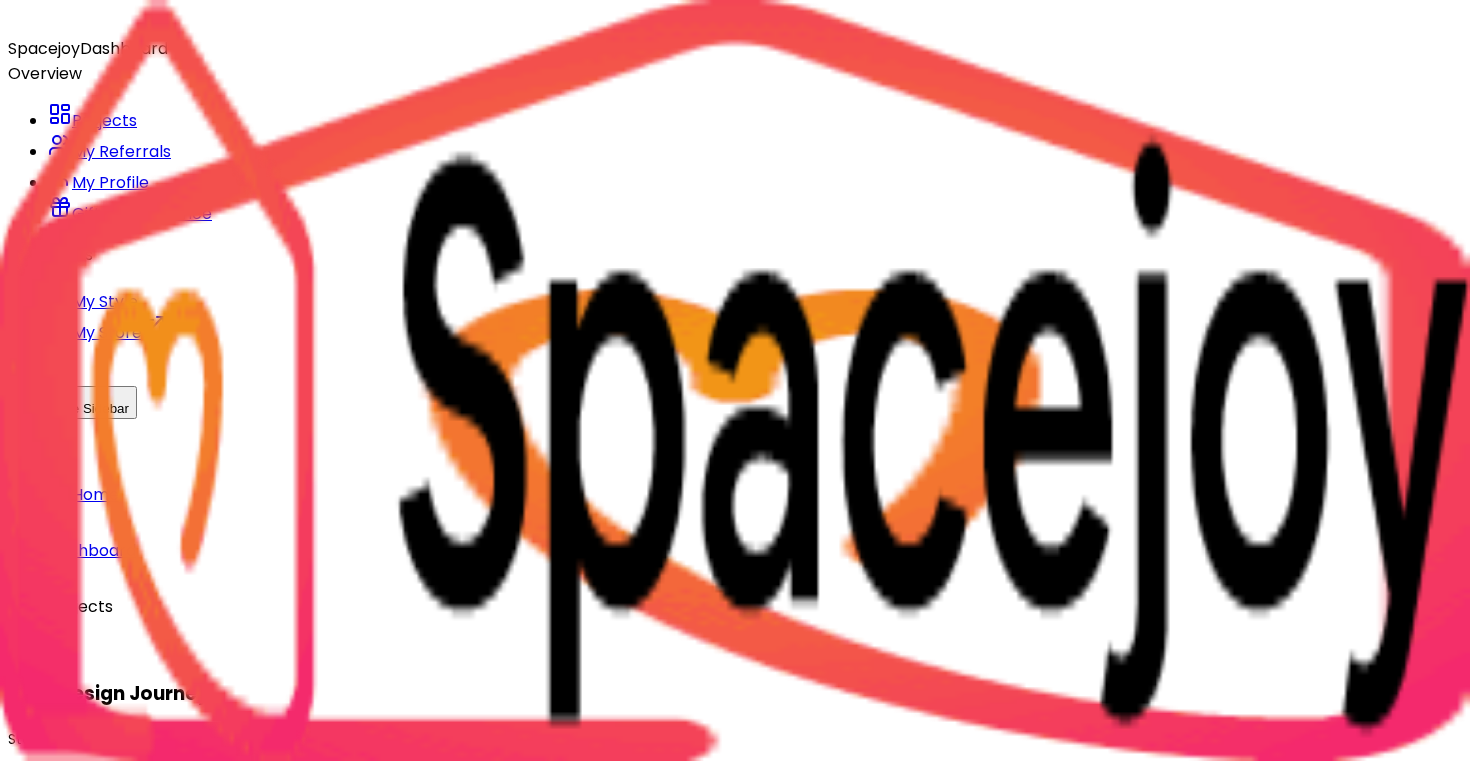 click on "Living Room Design" at bounding box center [59, 2969] 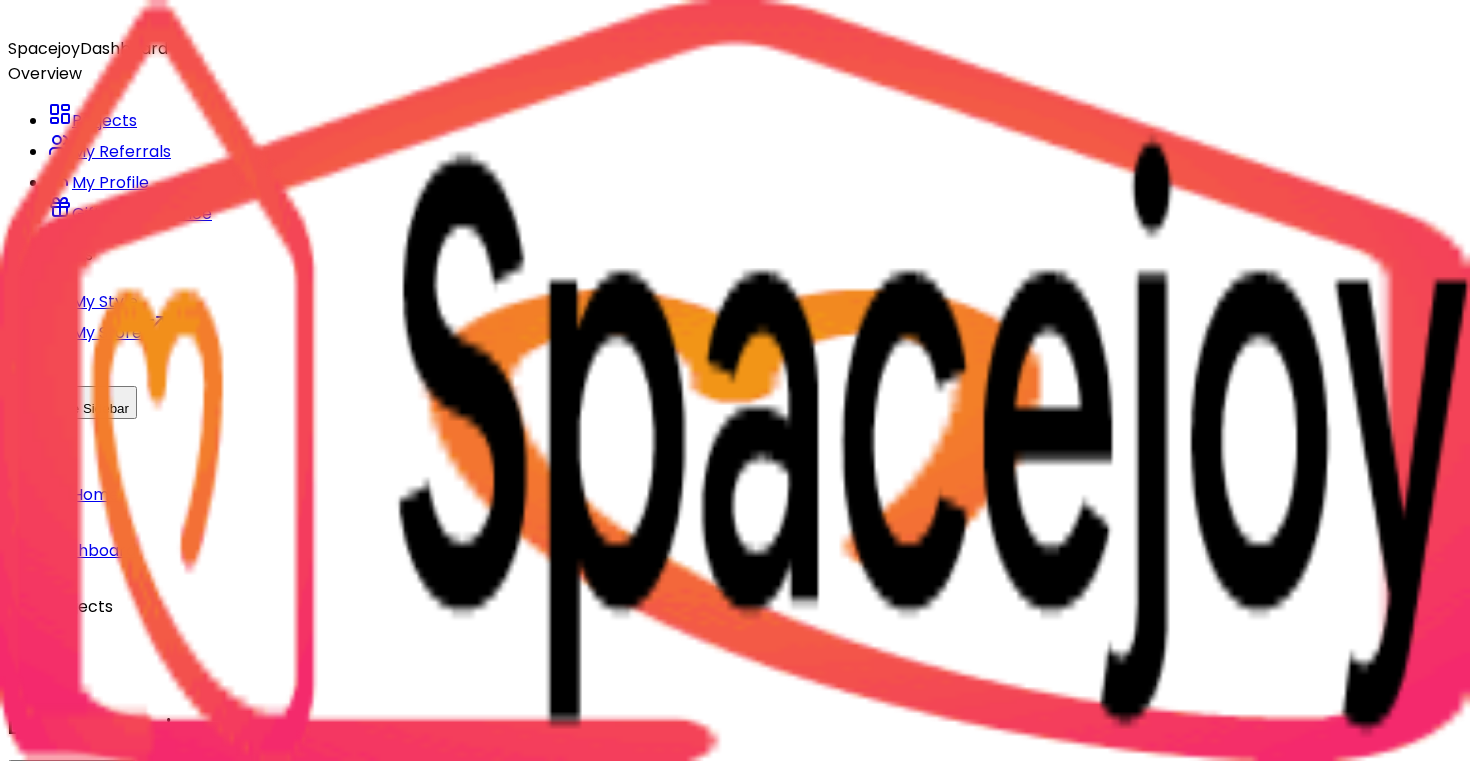 scroll, scrollTop: 334, scrollLeft: 0, axis: vertical 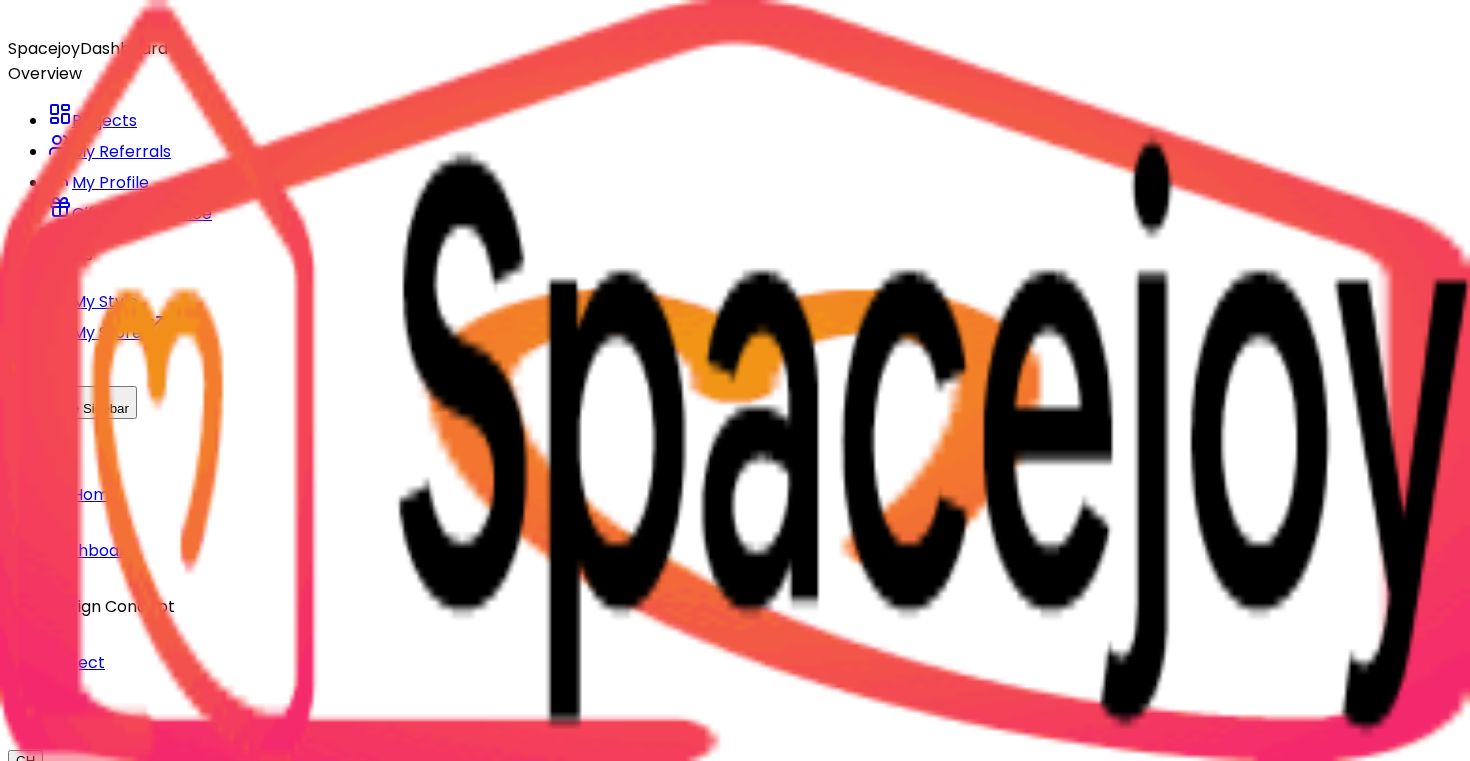click at bounding box center [3988, 1085] 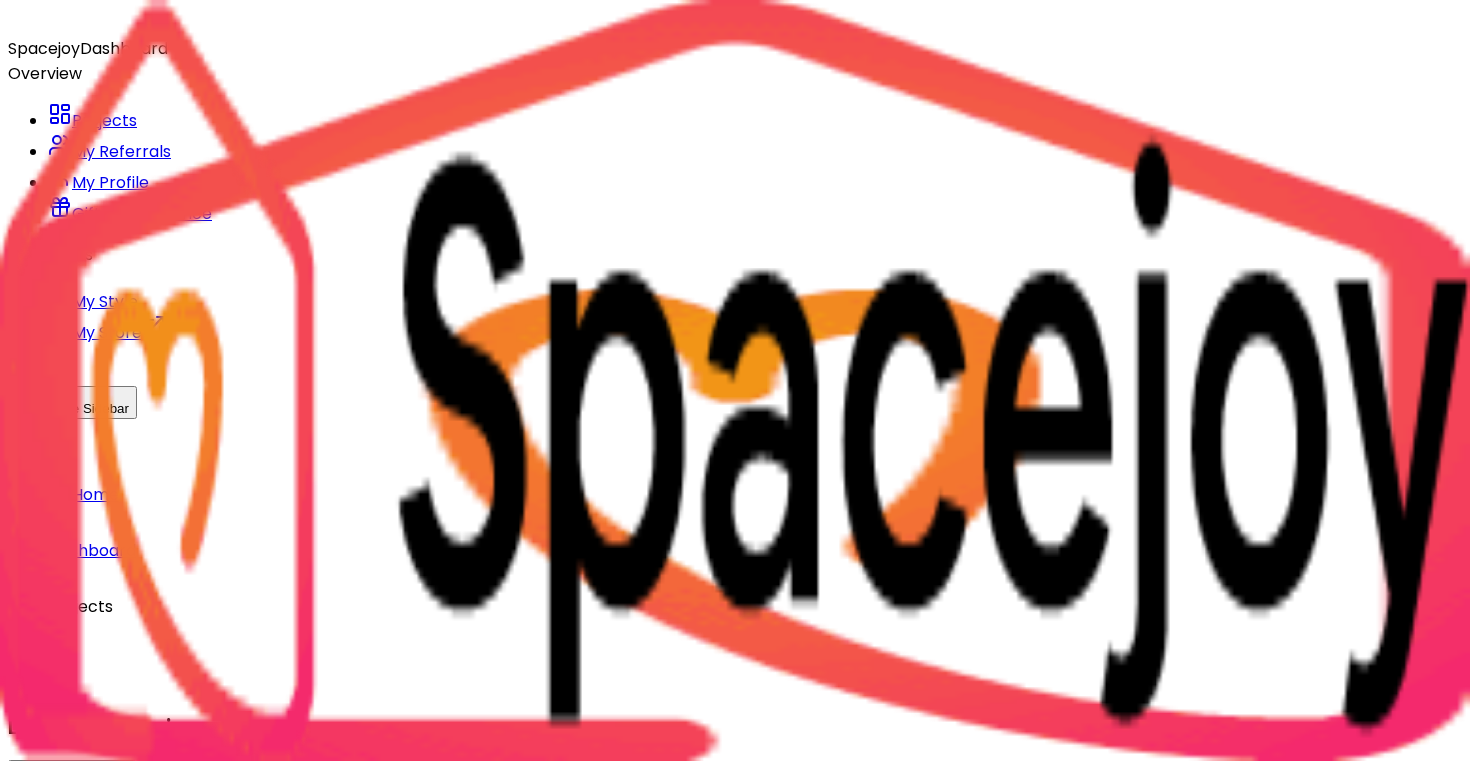 scroll, scrollTop: 334, scrollLeft: 0, axis: vertical 